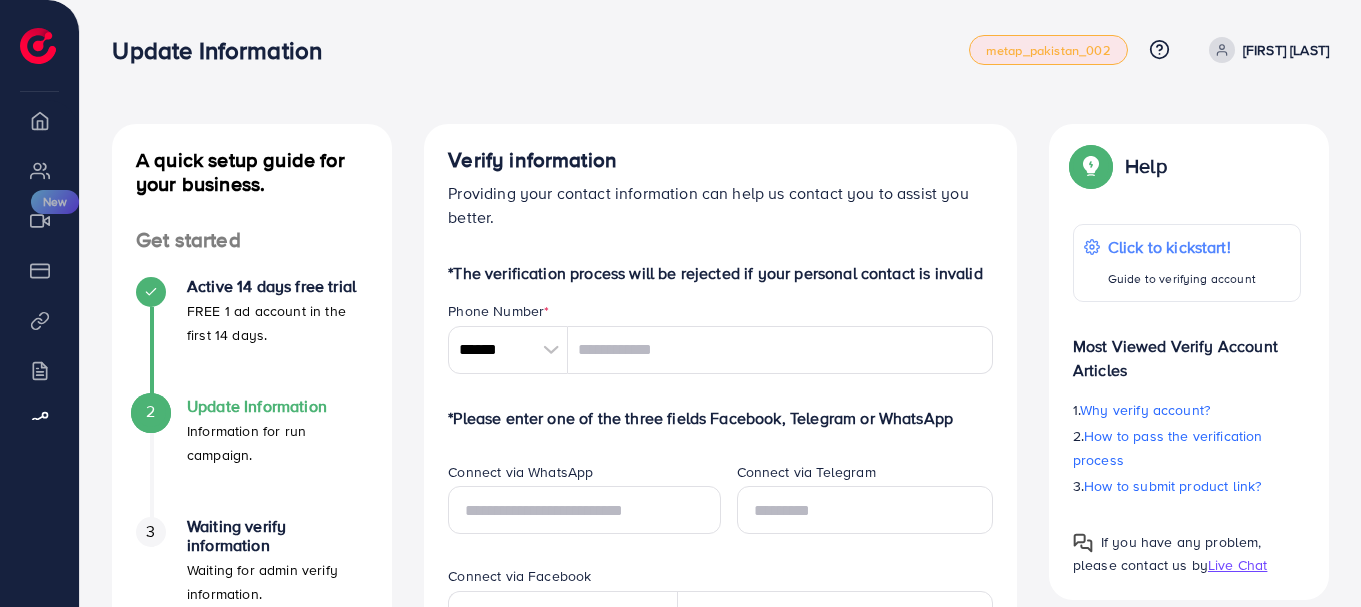 scroll, scrollTop: 0, scrollLeft: 0, axis: both 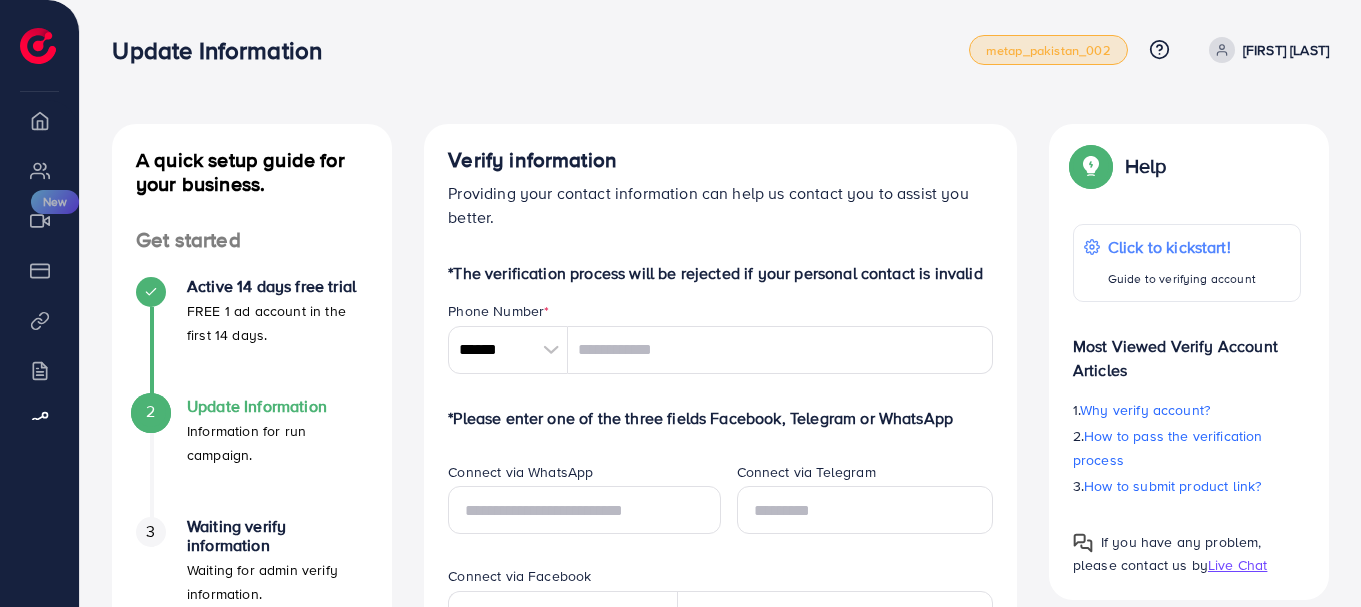 click on "metap_pakistan_002" at bounding box center (1048, 50) 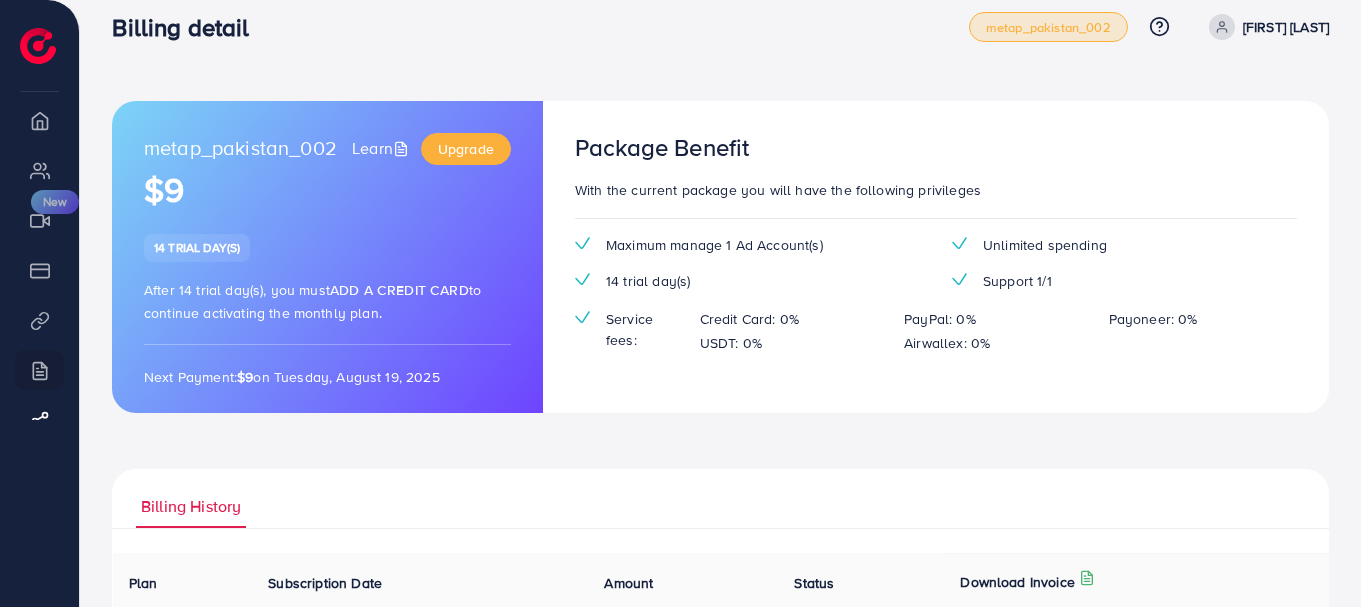 scroll, scrollTop: 0, scrollLeft: 0, axis: both 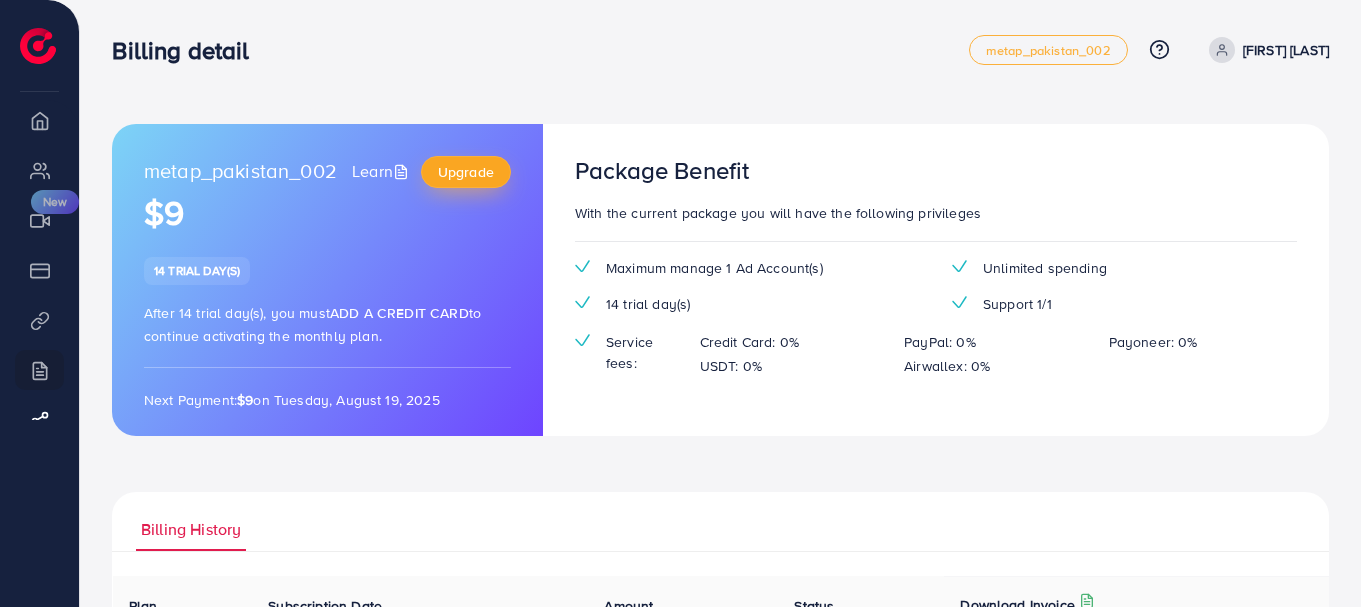 click on "Upgrade" at bounding box center (466, 172) 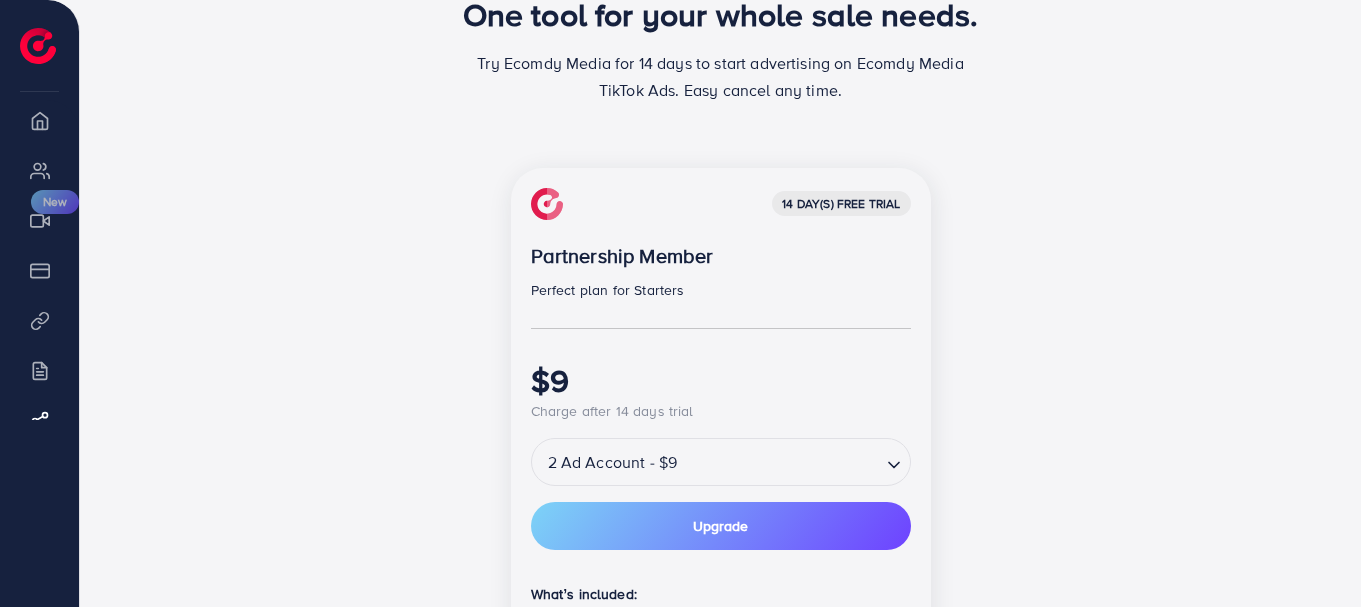 scroll, scrollTop: 300, scrollLeft: 0, axis: vertical 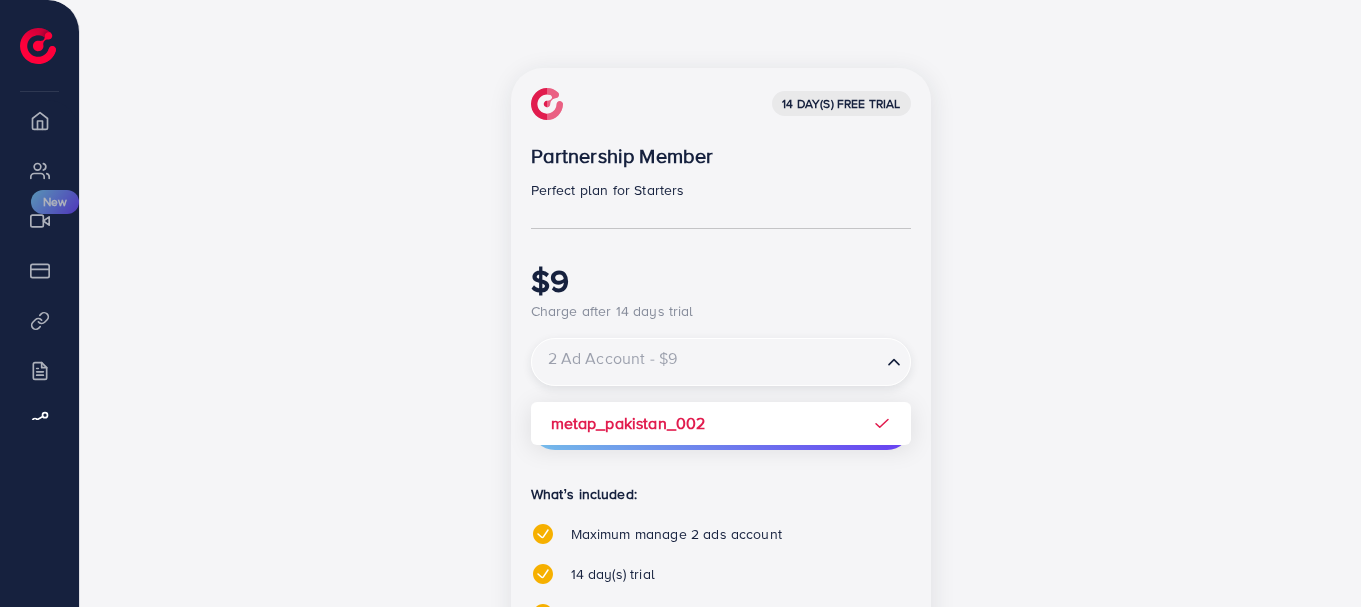 click at bounding box center (706, 362) 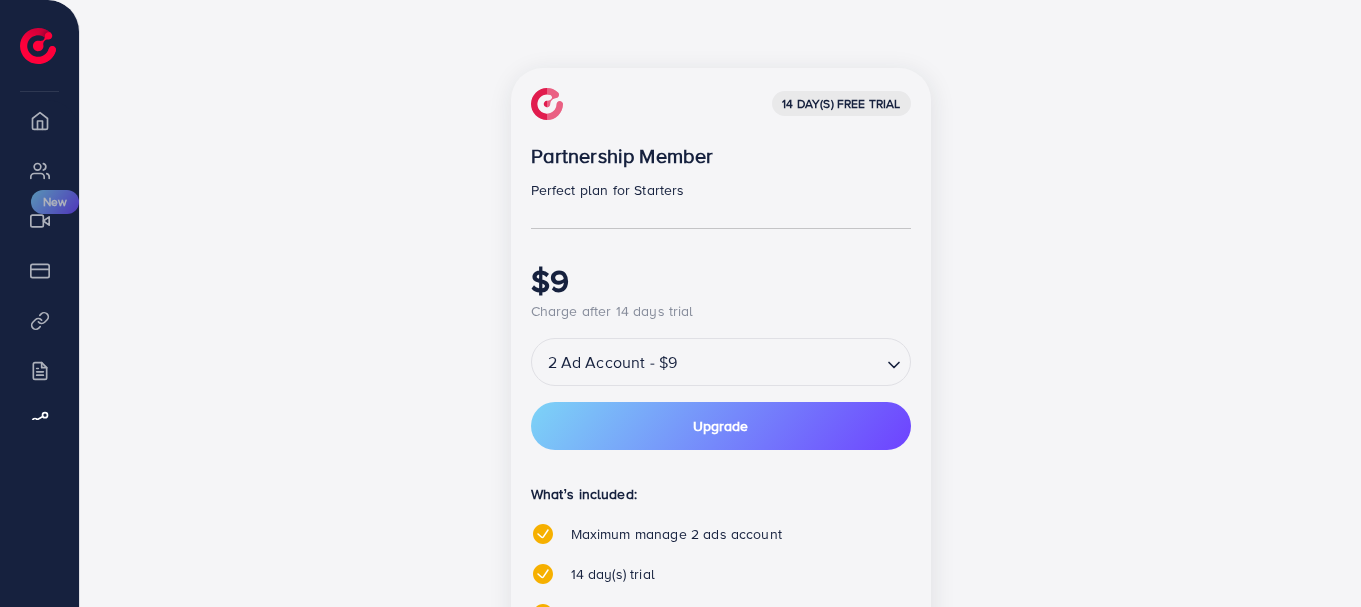 click on "$9" at bounding box center [721, 280] 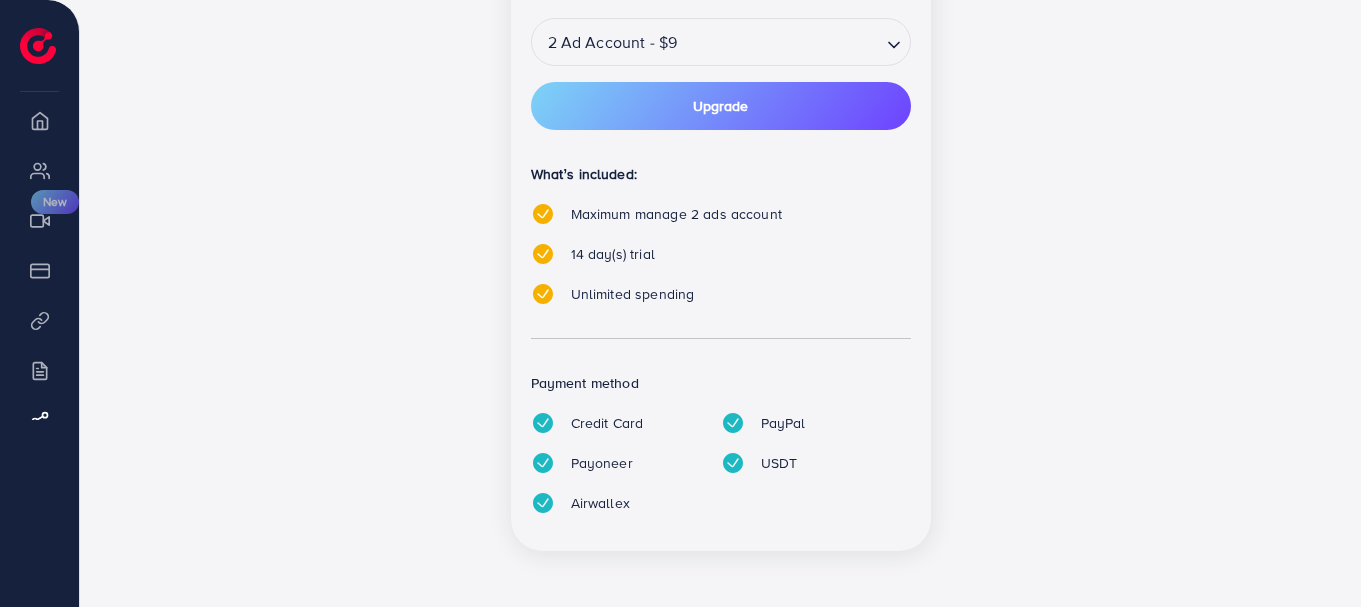 scroll, scrollTop: 520, scrollLeft: 0, axis: vertical 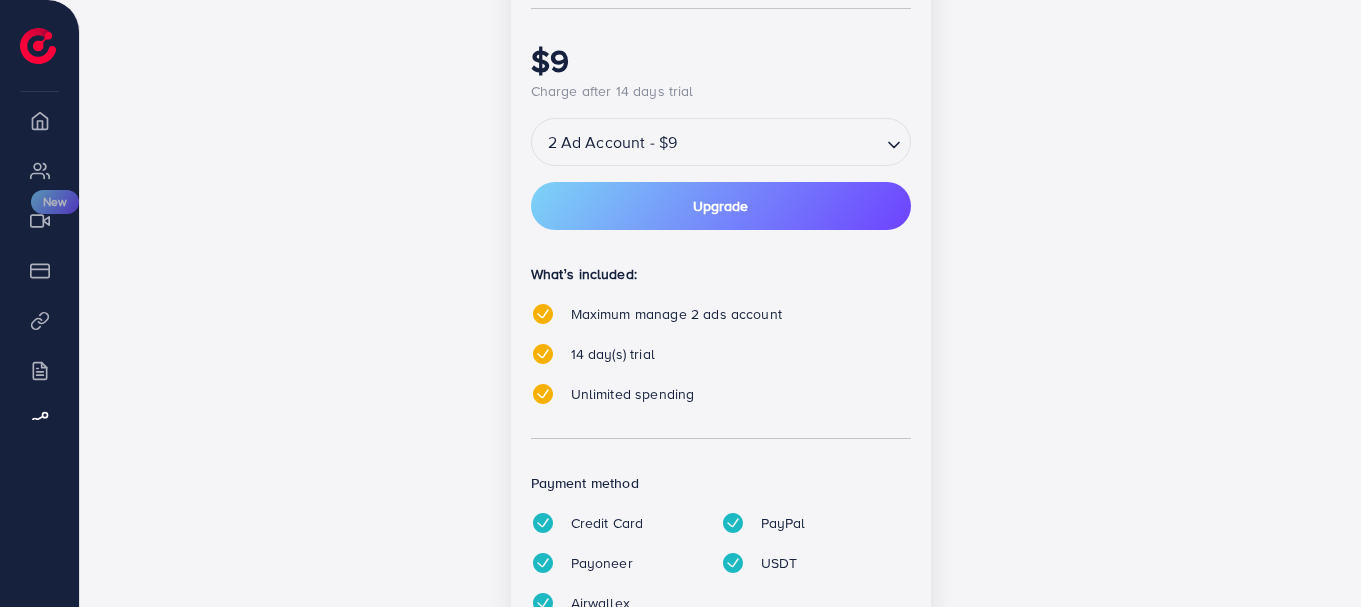 click at bounding box center [780, 142] 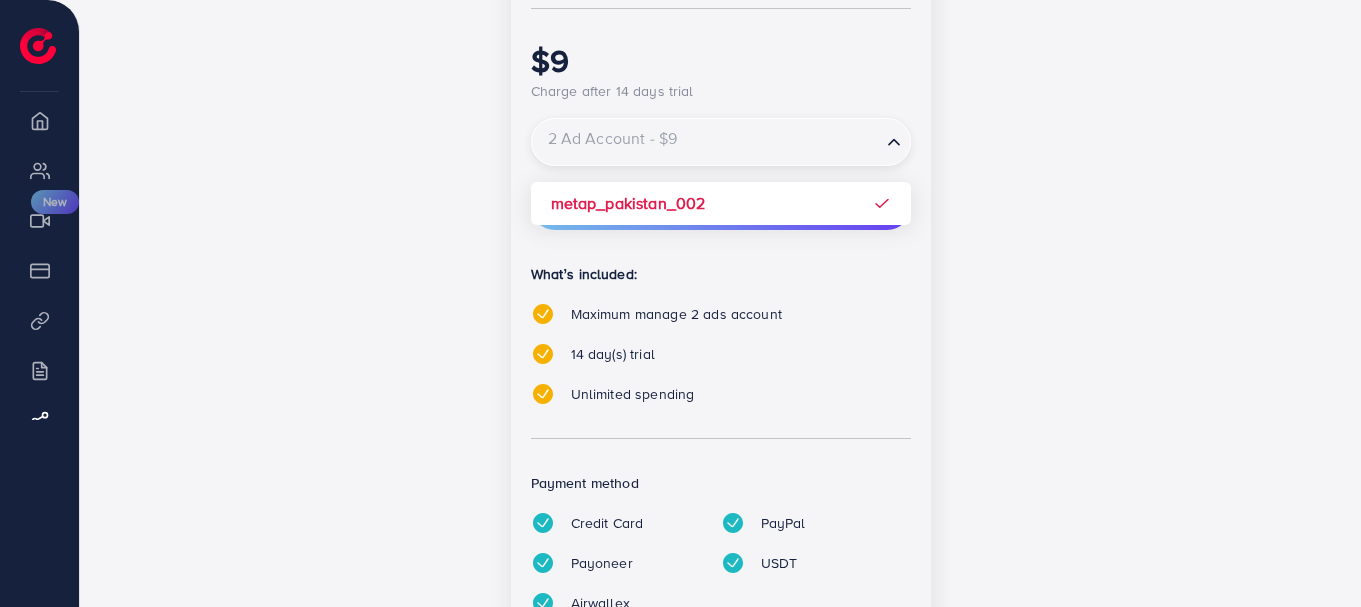 click on "14 day(s) free trial   Partnership Member   Perfect plan for Starters   $9   Charge after 14 days trial
2 Ad Account - $9
Loading...     metap_pakistan_002        Upgrade   What’s included:   Maximum manage 2 ads account   14 day(s) trial   Unlimited spending   Payment method   Credit Card   PayPal   Payoneer   USDT   Airwallex" at bounding box center [721, 250] 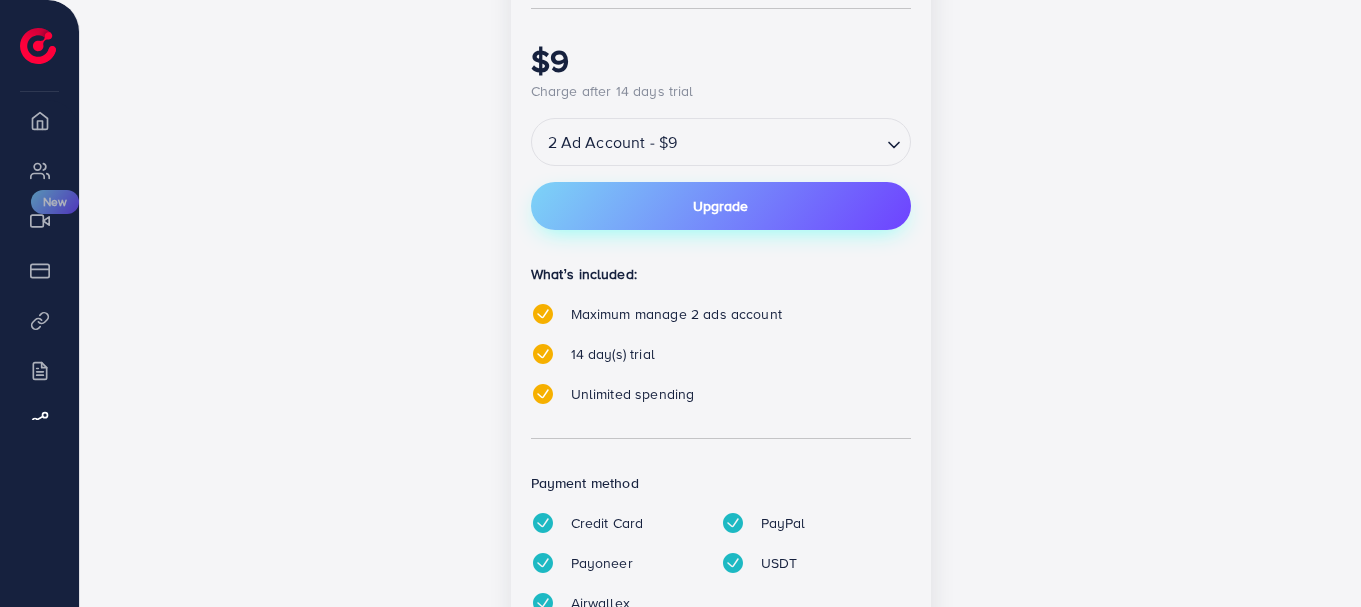 click on "Upgrade" at bounding box center (720, 206) 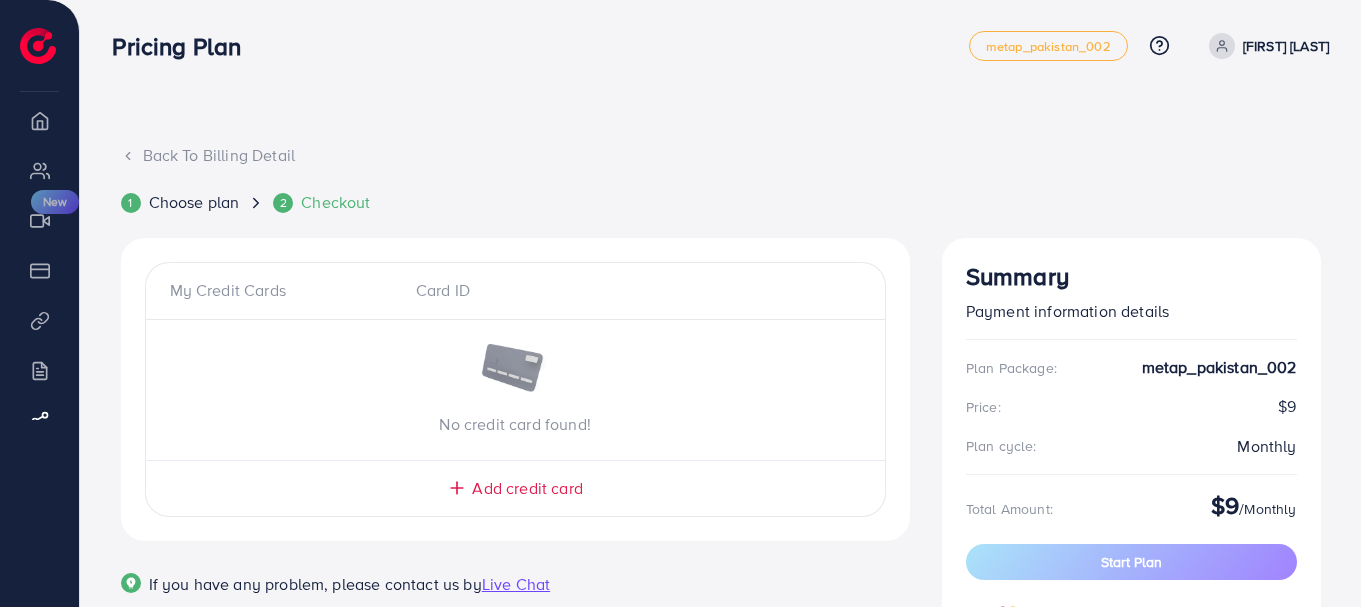 scroll, scrollTop: 0, scrollLeft: 0, axis: both 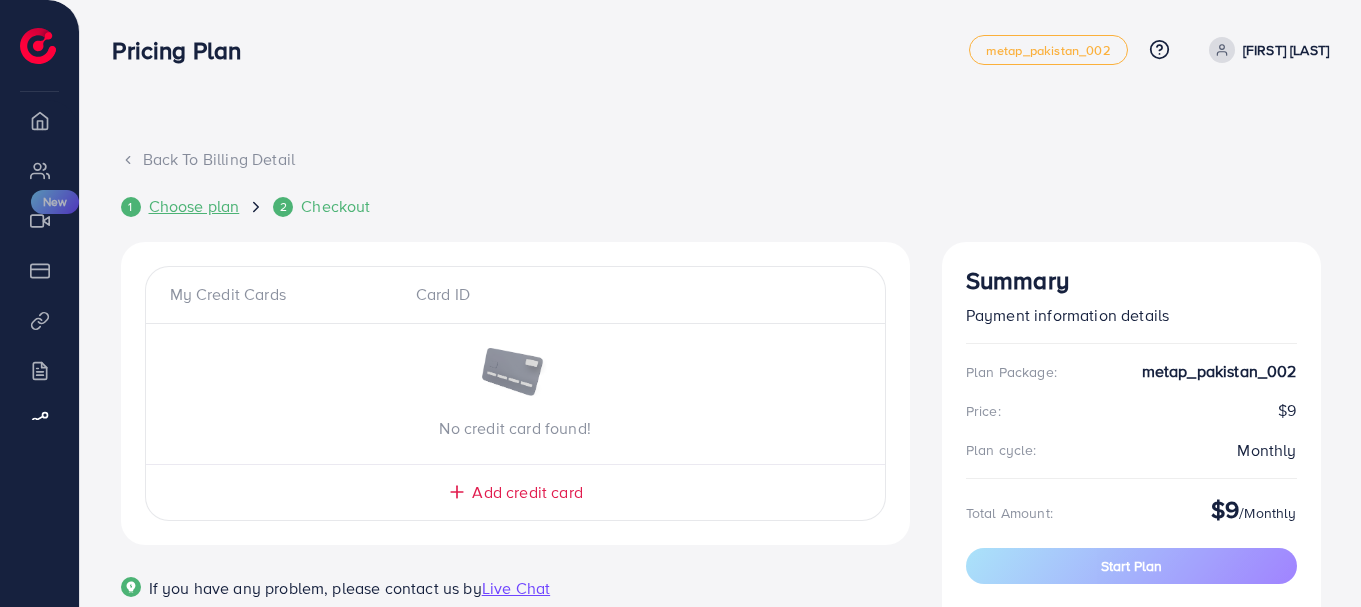 drag, startPoint x: 198, startPoint y: 205, endPoint x: 180, endPoint y: 210, distance: 18.681541 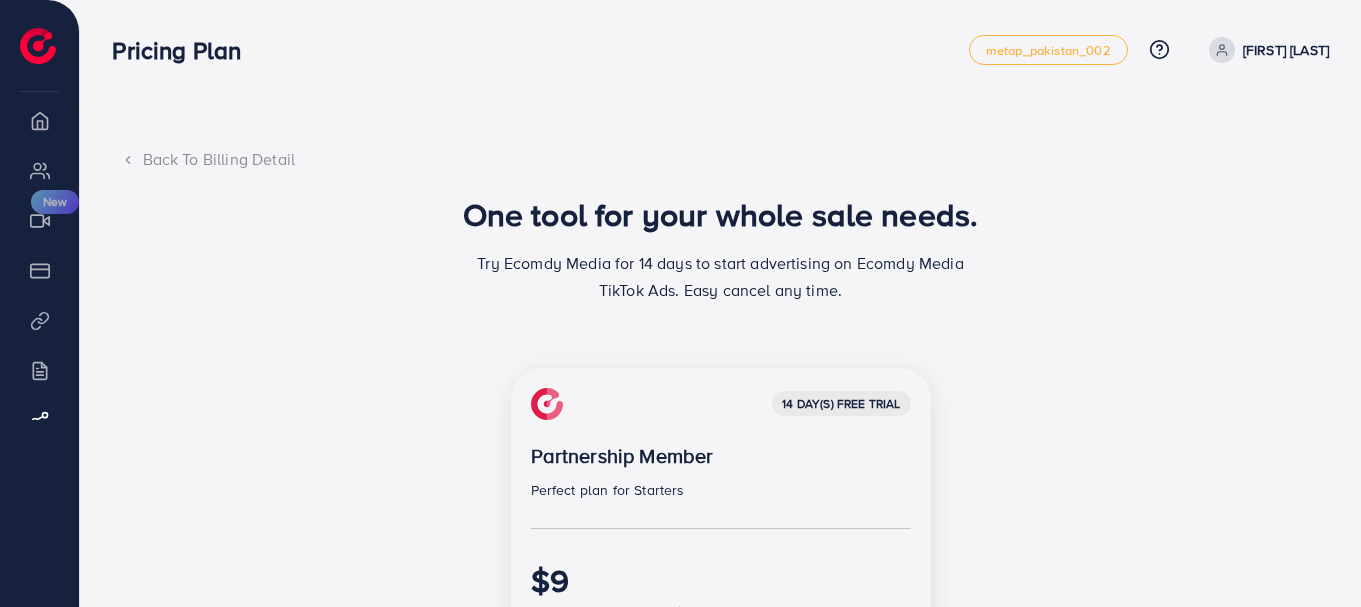 click on "Back To Billing Detail" at bounding box center (721, 159) 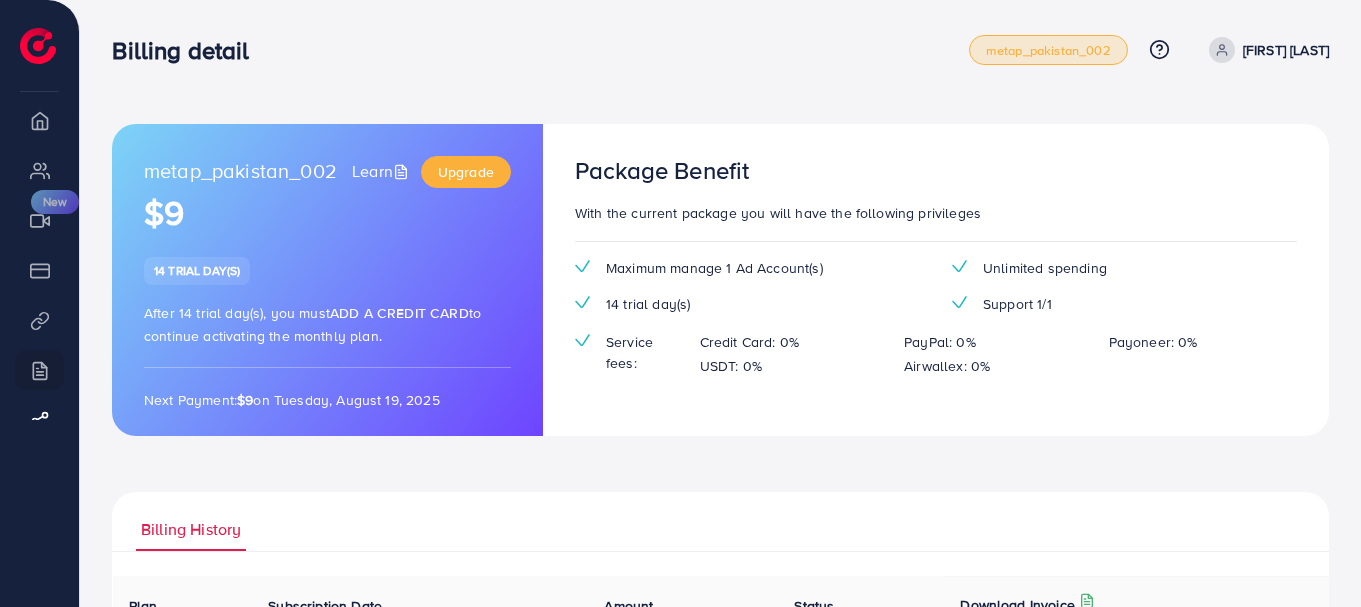 click on "metap_pakistan_002" at bounding box center (1048, 50) 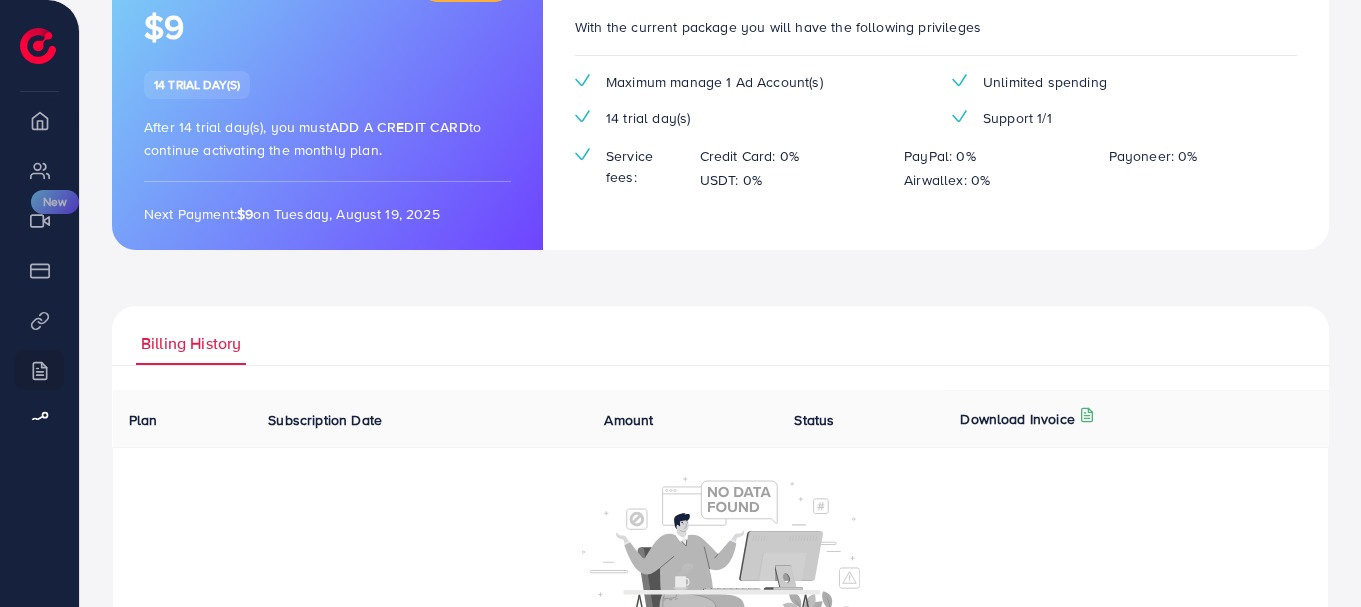 scroll, scrollTop: 13, scrollLeft: 0, axis: vertical 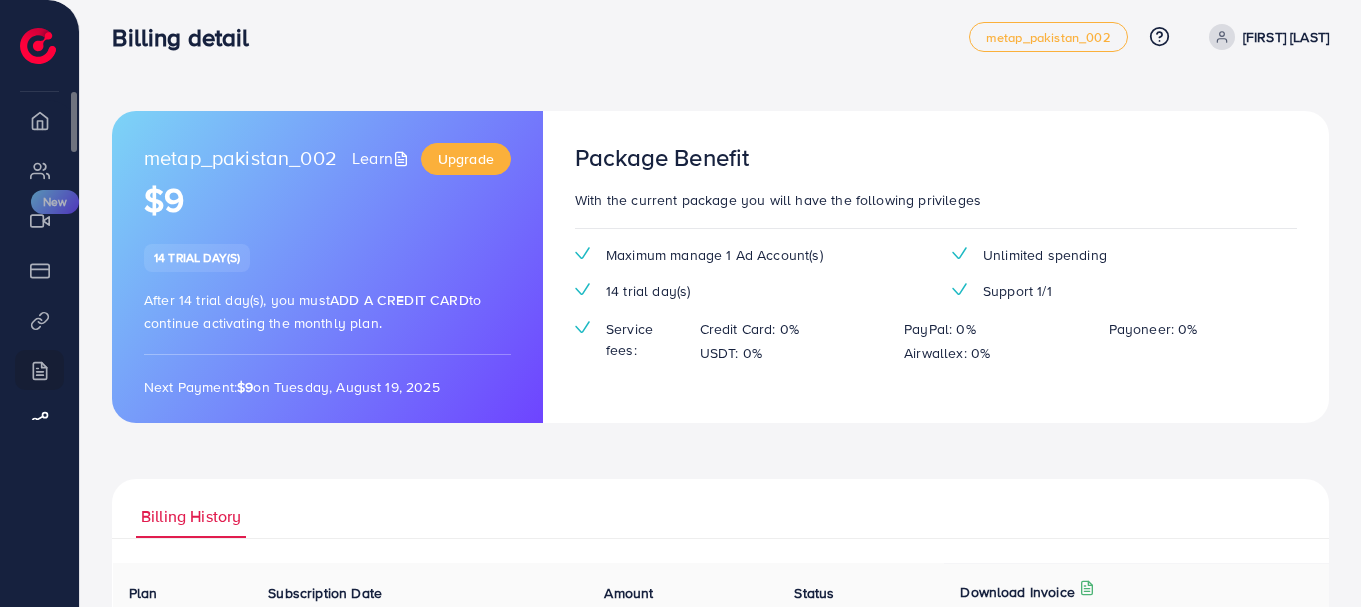 click on "Overview" at bounding box center (39, 120) 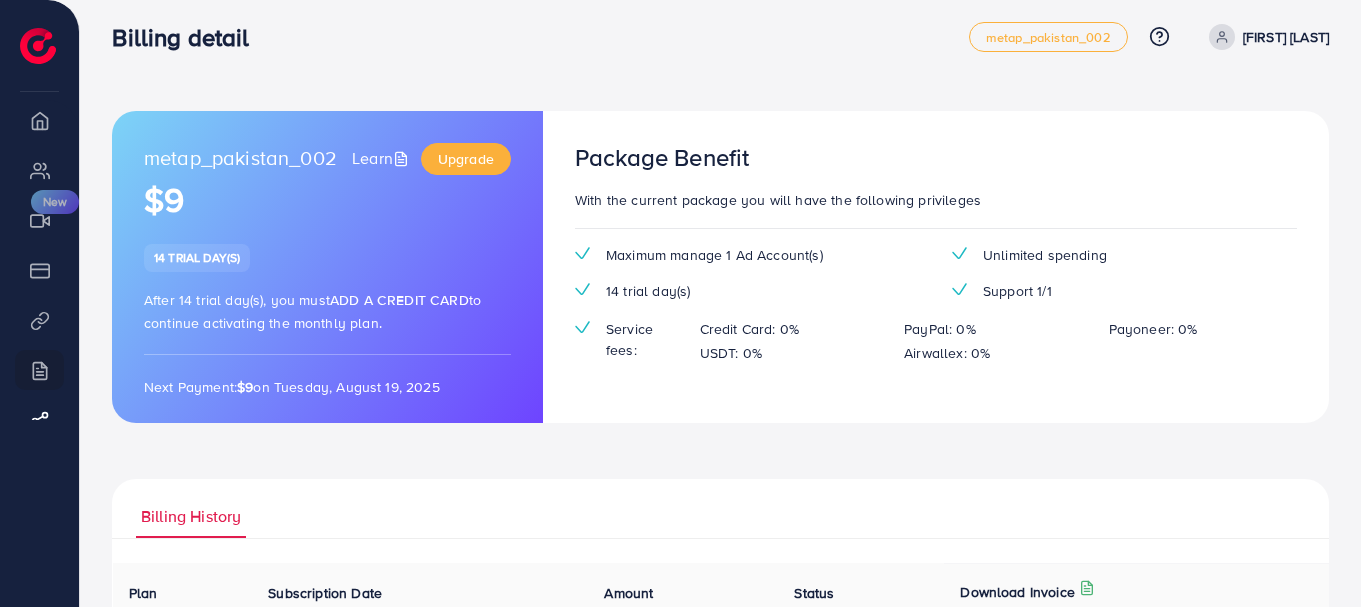 click on "Maximum manage 1 Ad Account(s) Unlimited spending 14 trial day(s)  Support 1/1 Service fees:  Credit Card: 0%   PayPal: 0%   Payoneer: 0%   USDT: 0%   Airwallex: 0%" at bounding box center (936, 313) 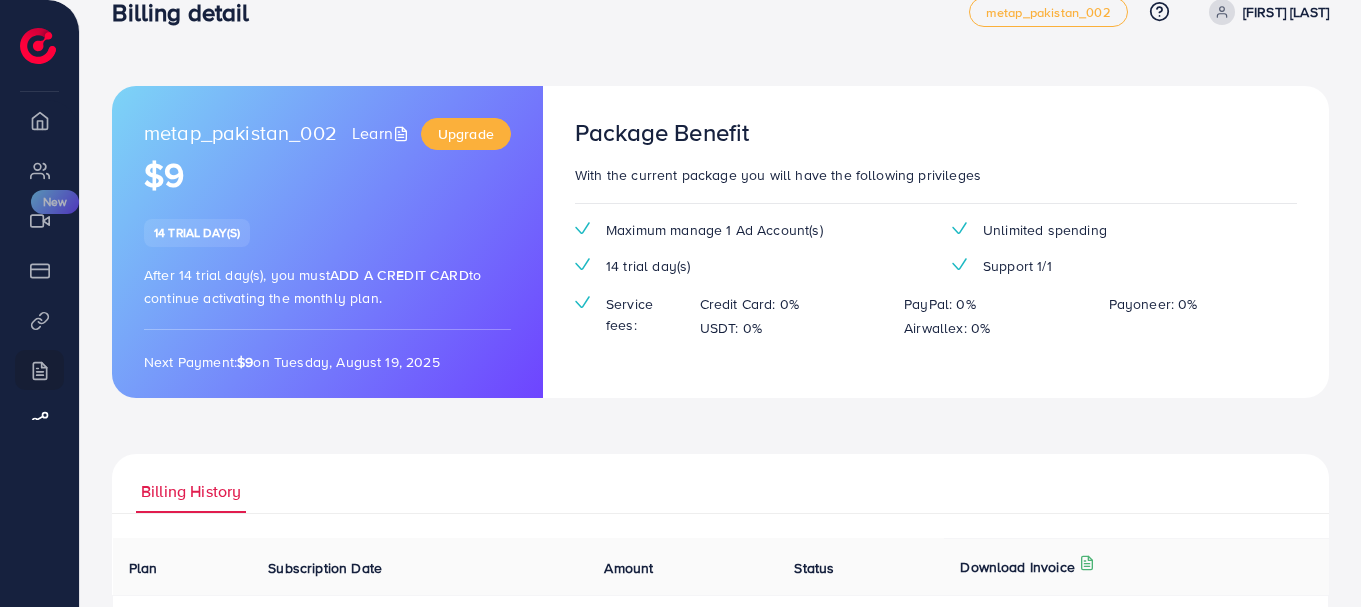scroll, scrollTop: 13, scrollLeft: 0, axis: vertical 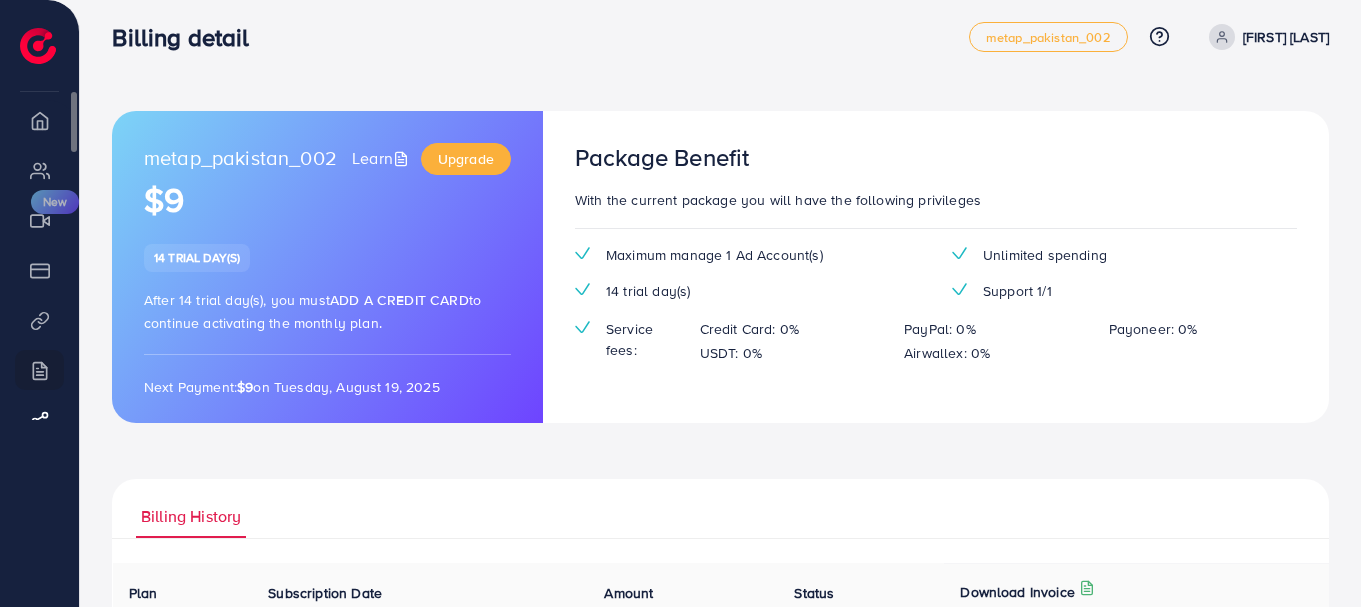 click on "Overview" at bounding box center (39, 120) 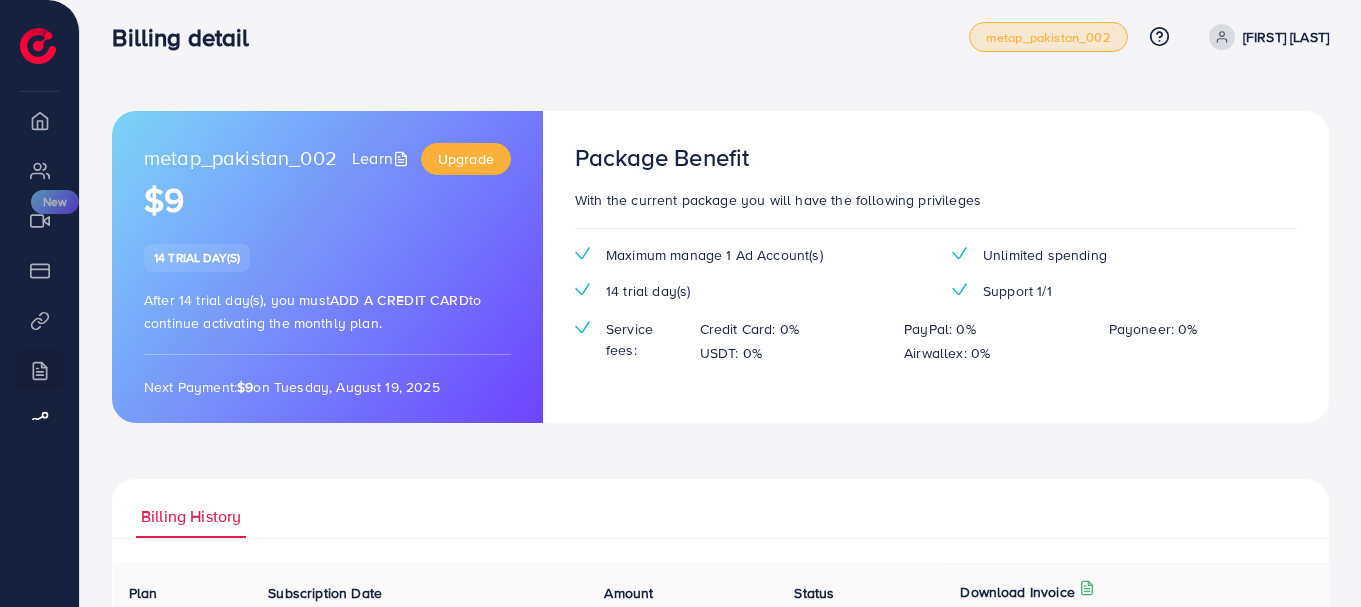 click on "metap_pakistan_002" at bounding box center (1048, 37) 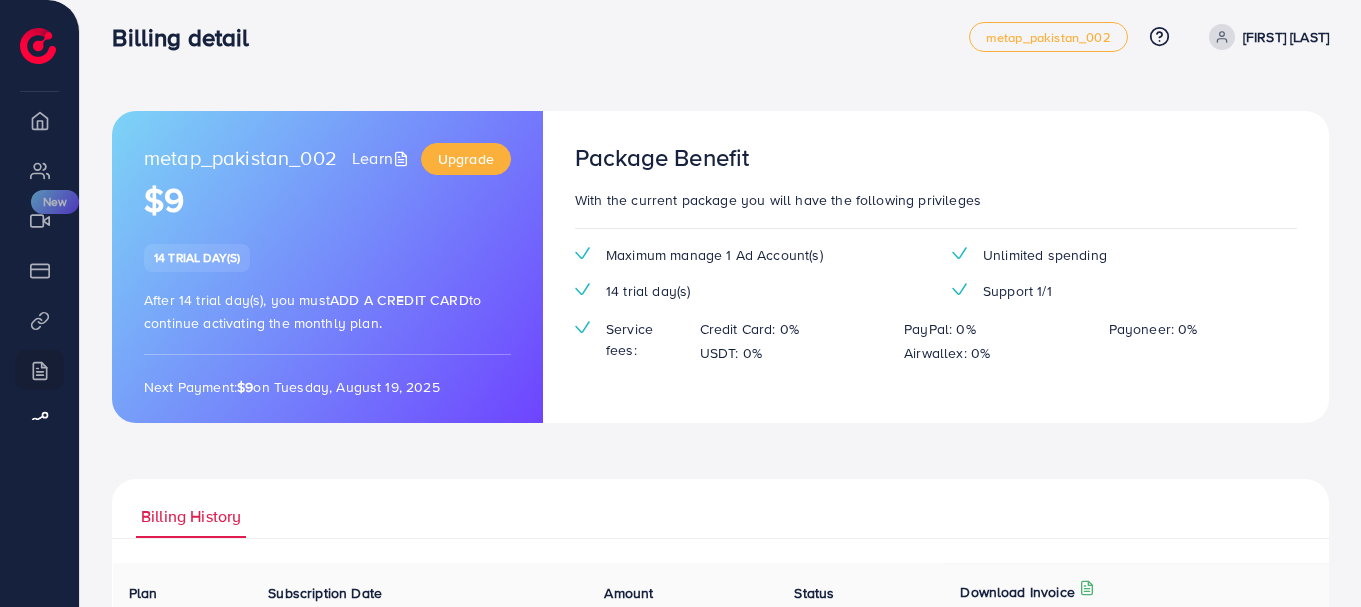 click on "Billing detail" at bounding box center (188, 37) 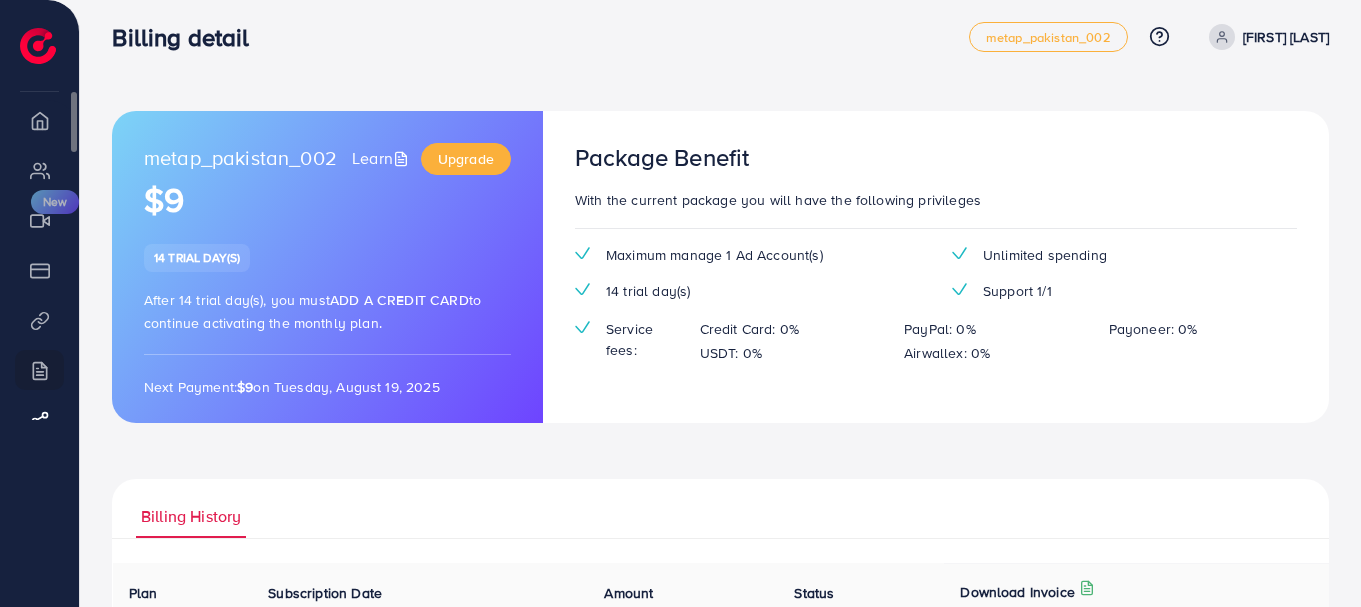 click on "Overview" at bounding box center [39, 120] 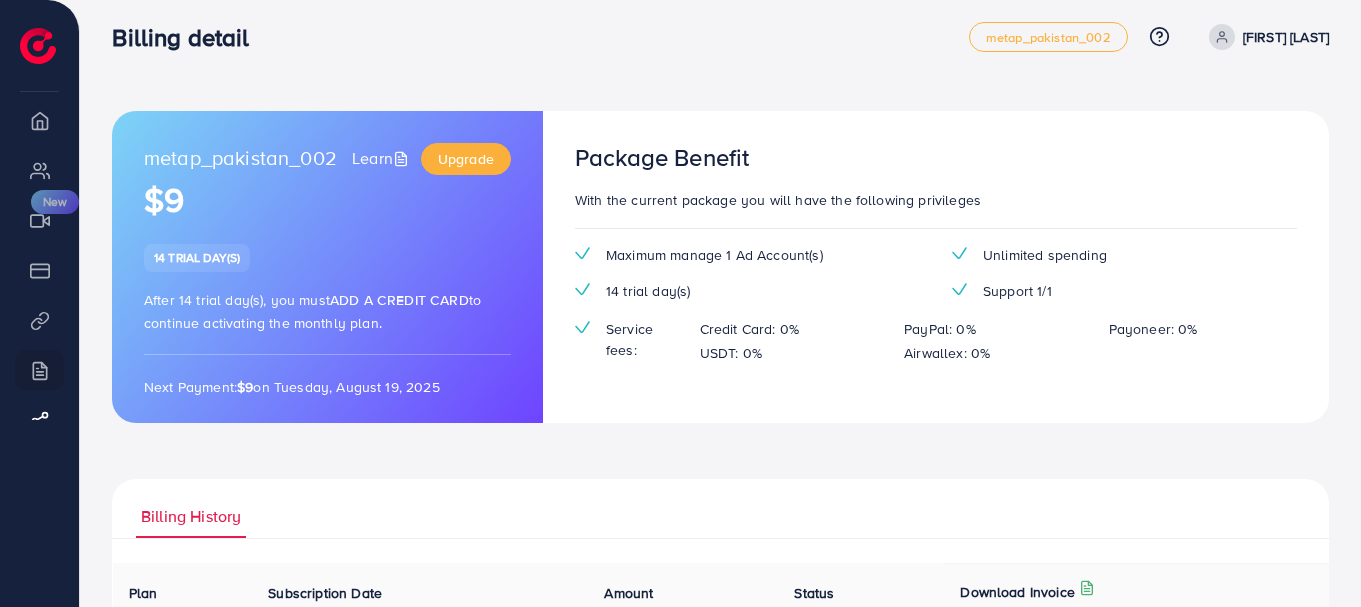 click at bounding box center [38, 46] 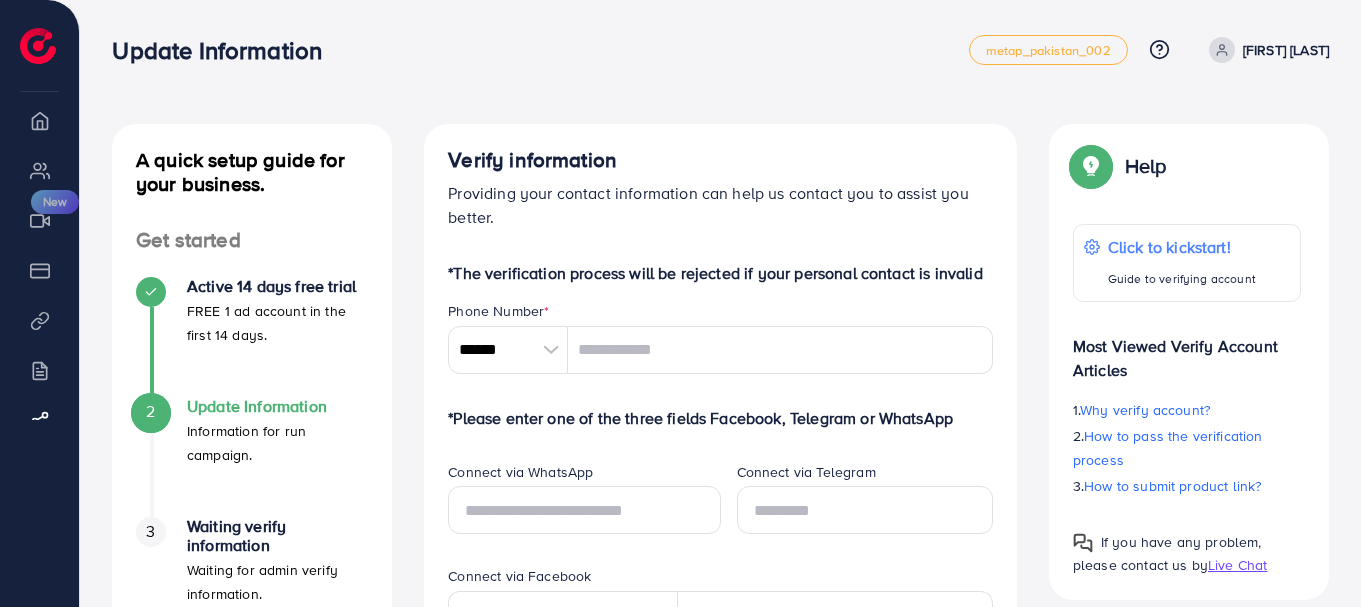 scroll, scrollTop: 0, scrollLeft: 0, axis: both 